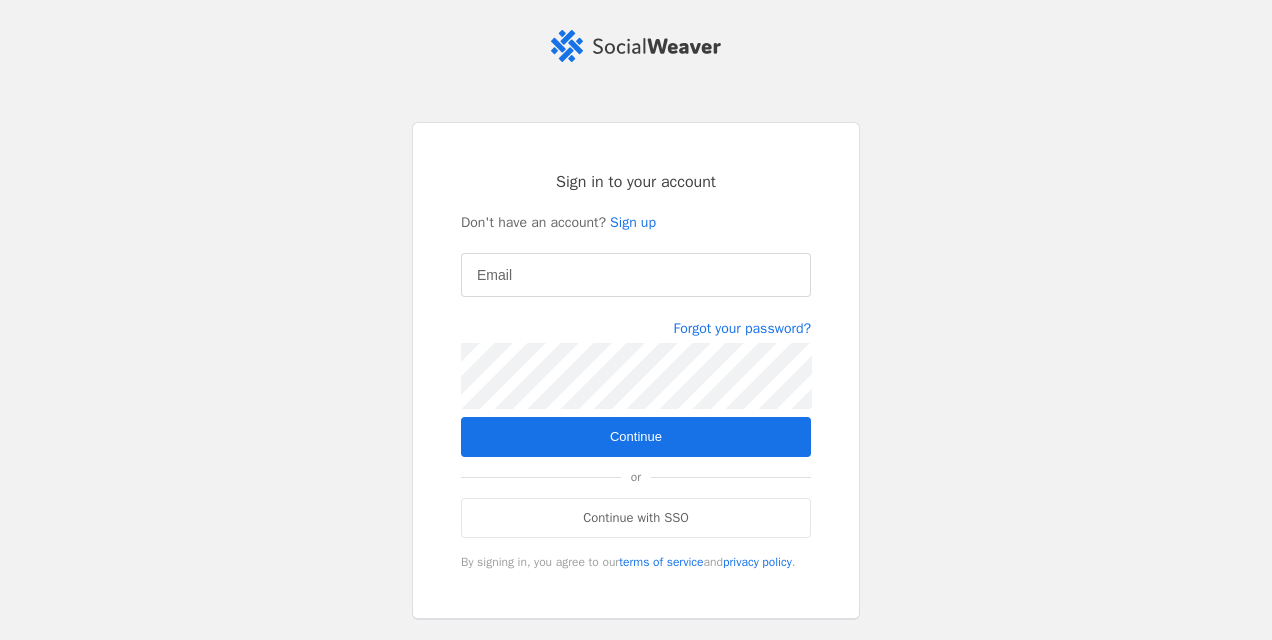 scroll, scrollTop: 0, scrollLeft: 0, axis: both 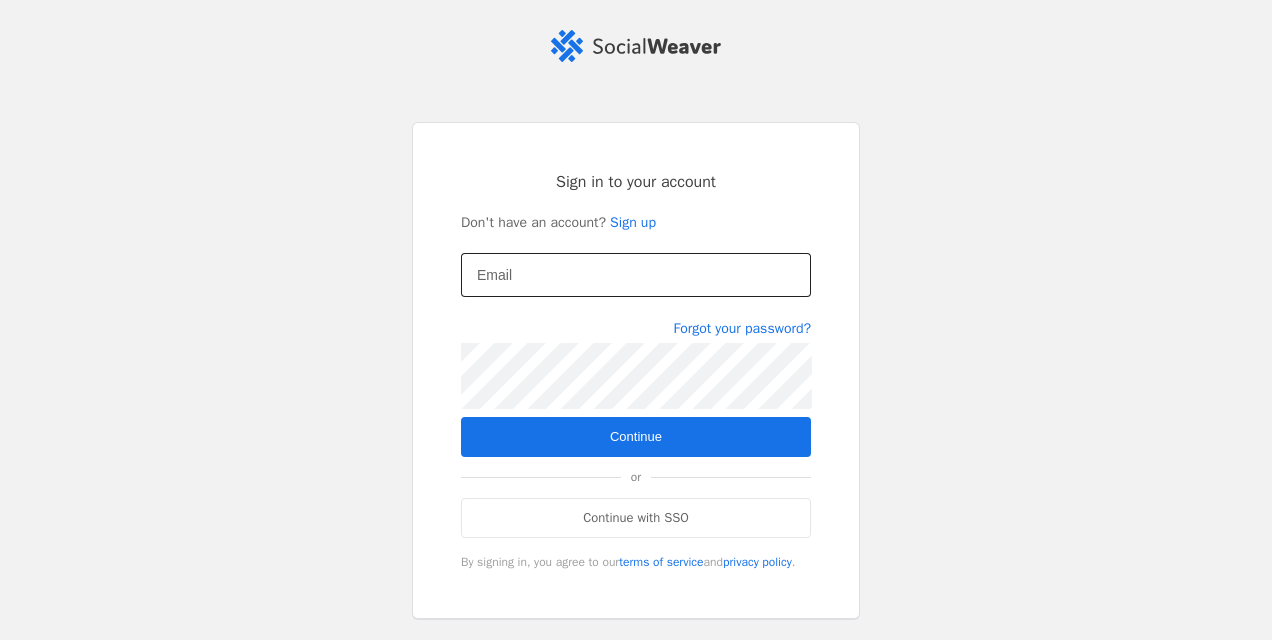 click on "Email" at bounding box center [636, 275] 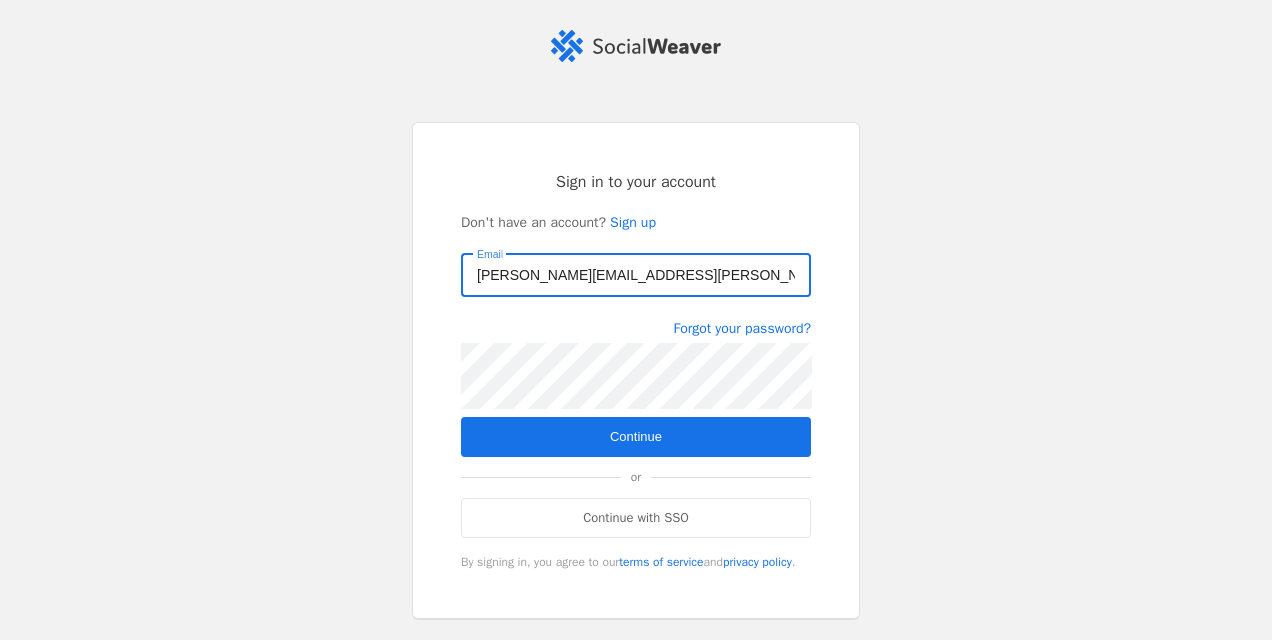 type on "[PERSON_NAME][EMAIL_ADDRESS][PERSON_NAME][DOMAIN_NAME]" 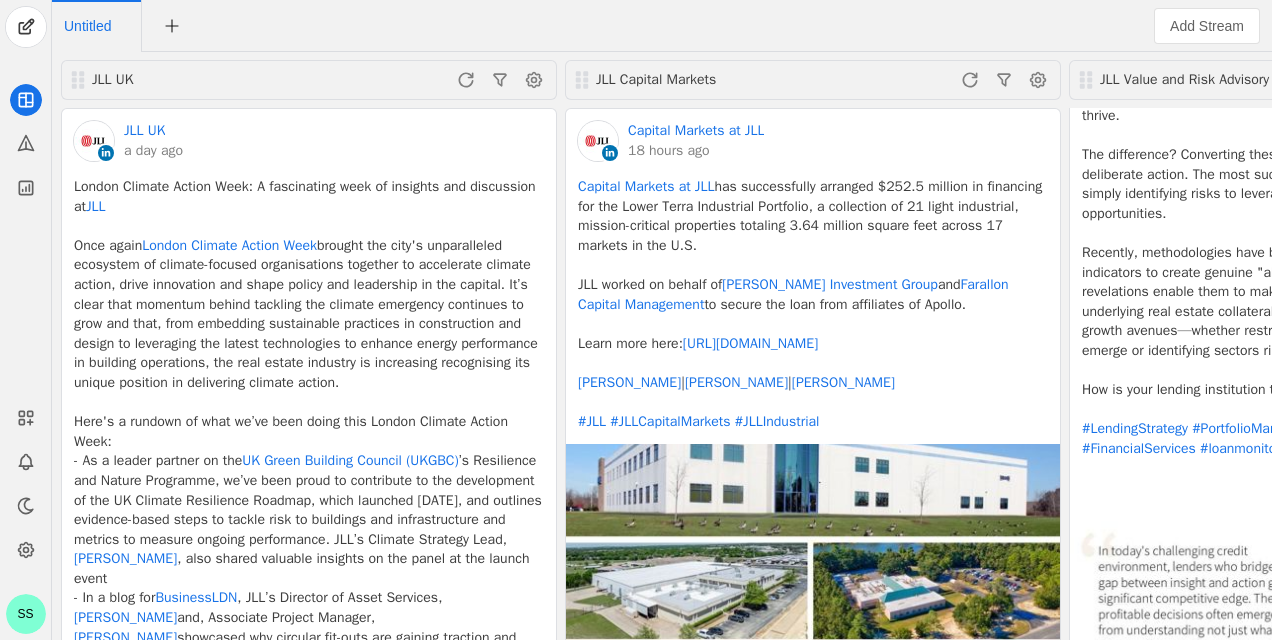 scroll, scrollTop: 0, scrollLeft: 0, axis: both 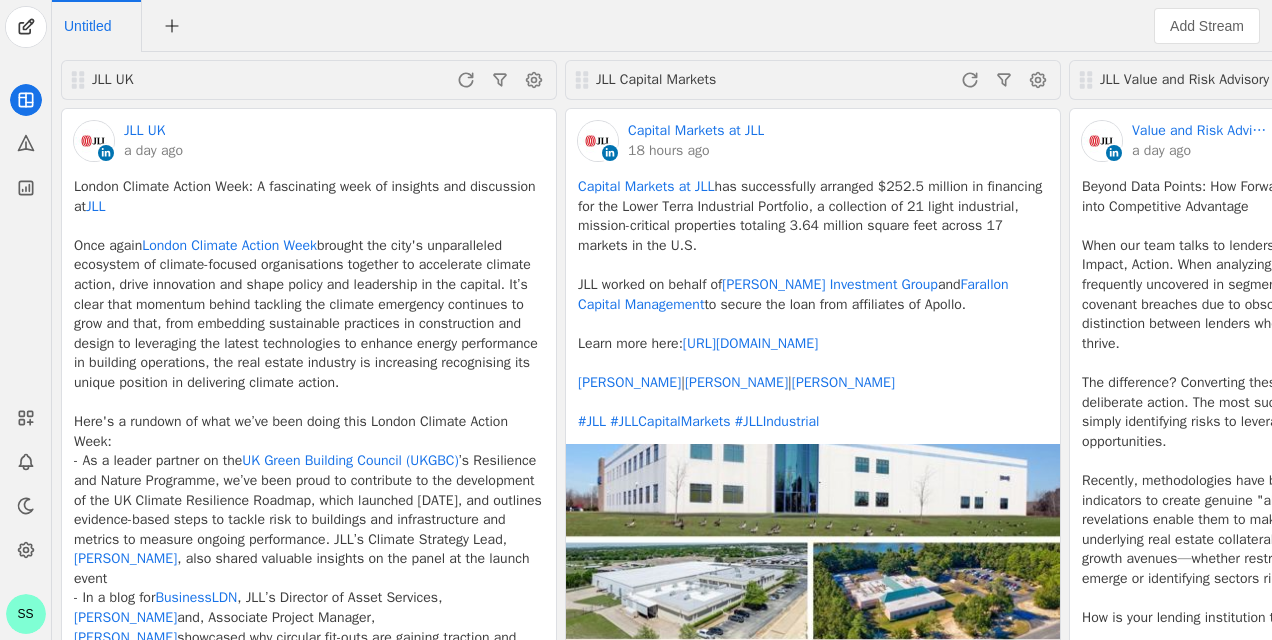 click on "Untitled" 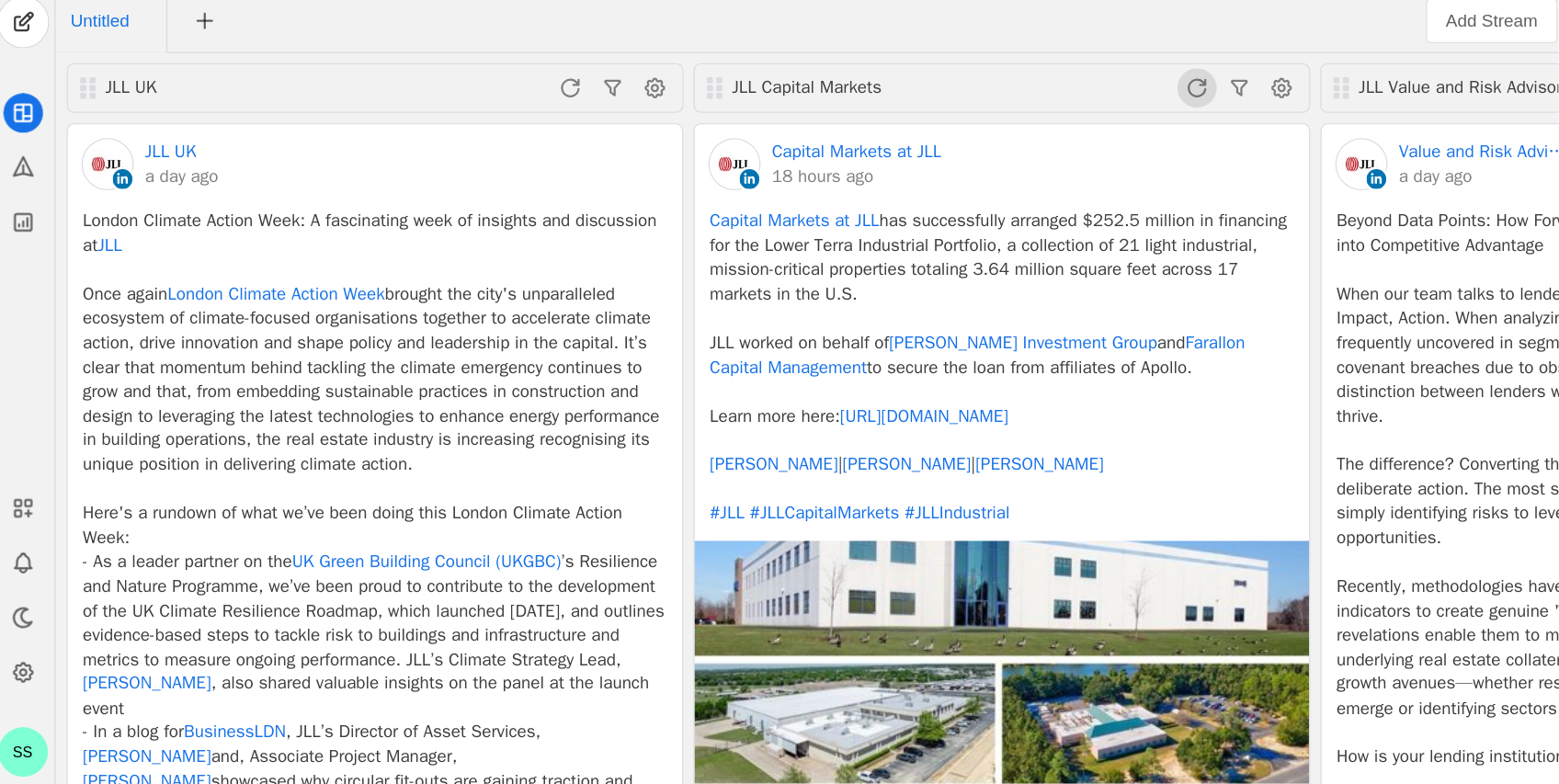scroll, scrollTop: 0, scrollLeft: 0, axis: both 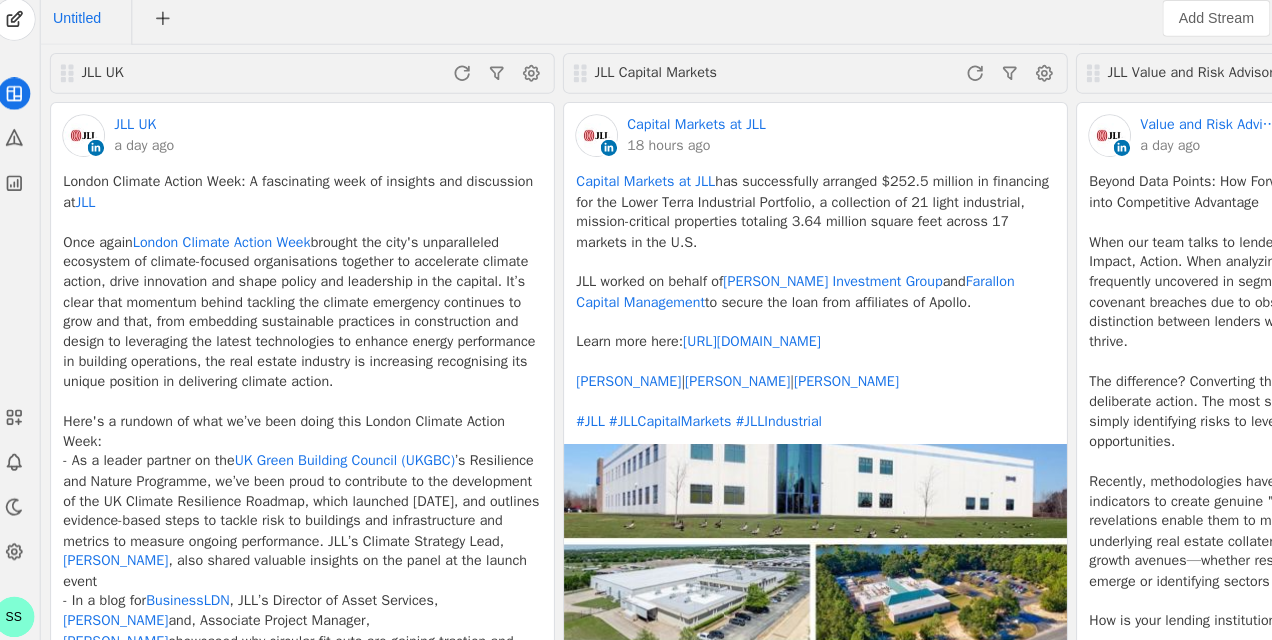 drag, startPoint x: 804, startPoint y: 152, endPoint x: 825, endPoint y: 30, distance: 123.79418 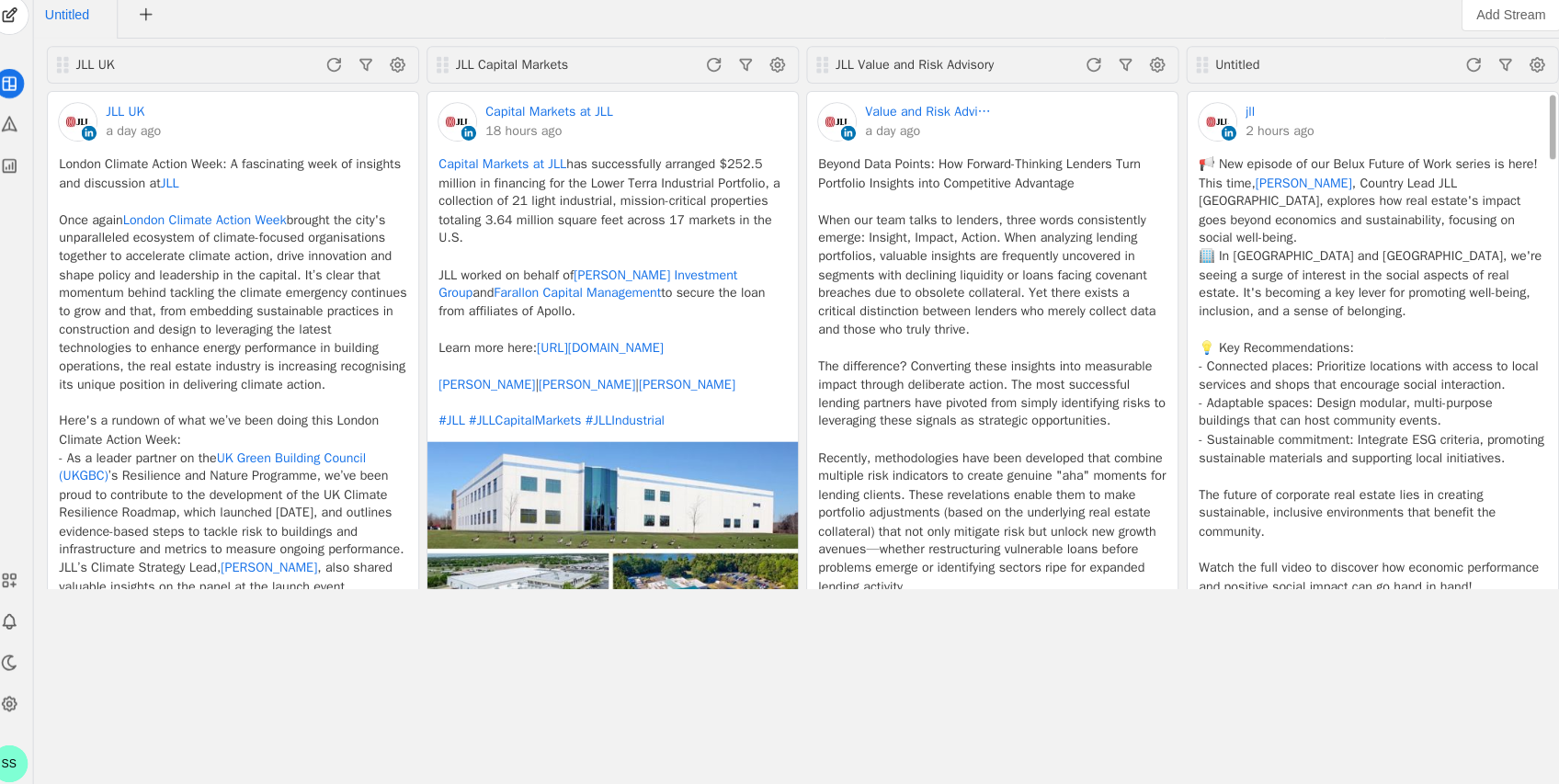 click on "📢 New episode of our Belux Future of Work series is here! This time,  [PERSON_NAME] , Country Lead JLL [GEOGRAPHIC_DATA], explores how real estate's impact goes beyond economics and sustainability, focusing on social well-being. 🏢 In [GEOGRAPHIC_DATA] and [GEOGRAPHIC_DATA], we're seeing a surge of interest in the social aspects of real estate. It's becoming a key lever for promoting well-being, inclusion, and a sense of belonging. 💡 Key Recommendations: - Connected places: Prioritize locations with access to local services and shops that encourage social interaction. - Adaptable spaces: Design modular, multi-purpose buildings that can host community events. - Sustainable commitment: Integrate ESG criteria, promoting sustainable materials and supporting local initiatives. The future of corporate real estate lies in creating sustainable, inclusive environments that benefit the community.  Watch the full video to discover how economic performance and positive social impact can go hand in hand! #FutureOfWork   #RealEstate  L" 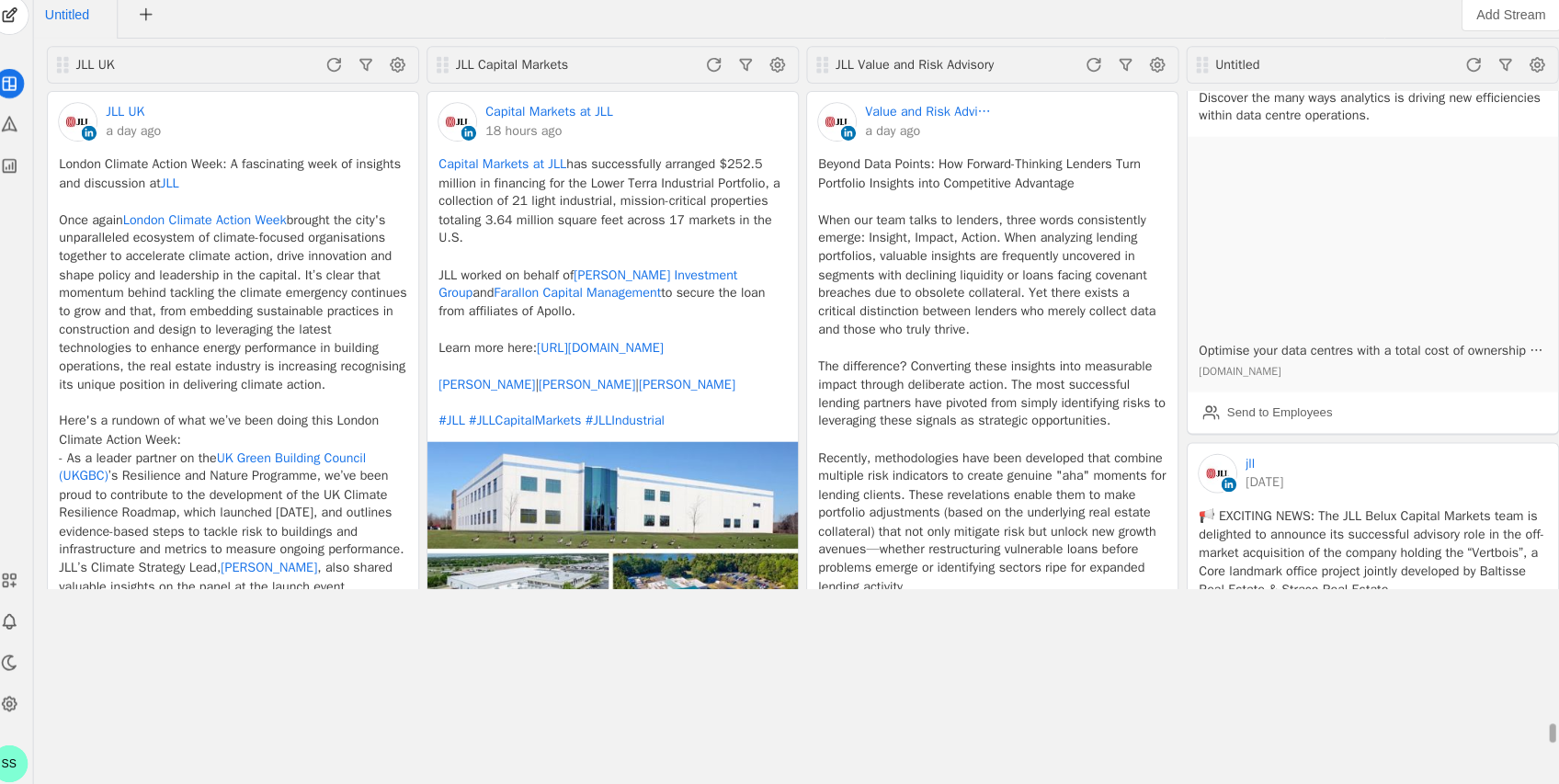 scroll, scrollTop: 67637, scrollLeft: 0, axis: vertical 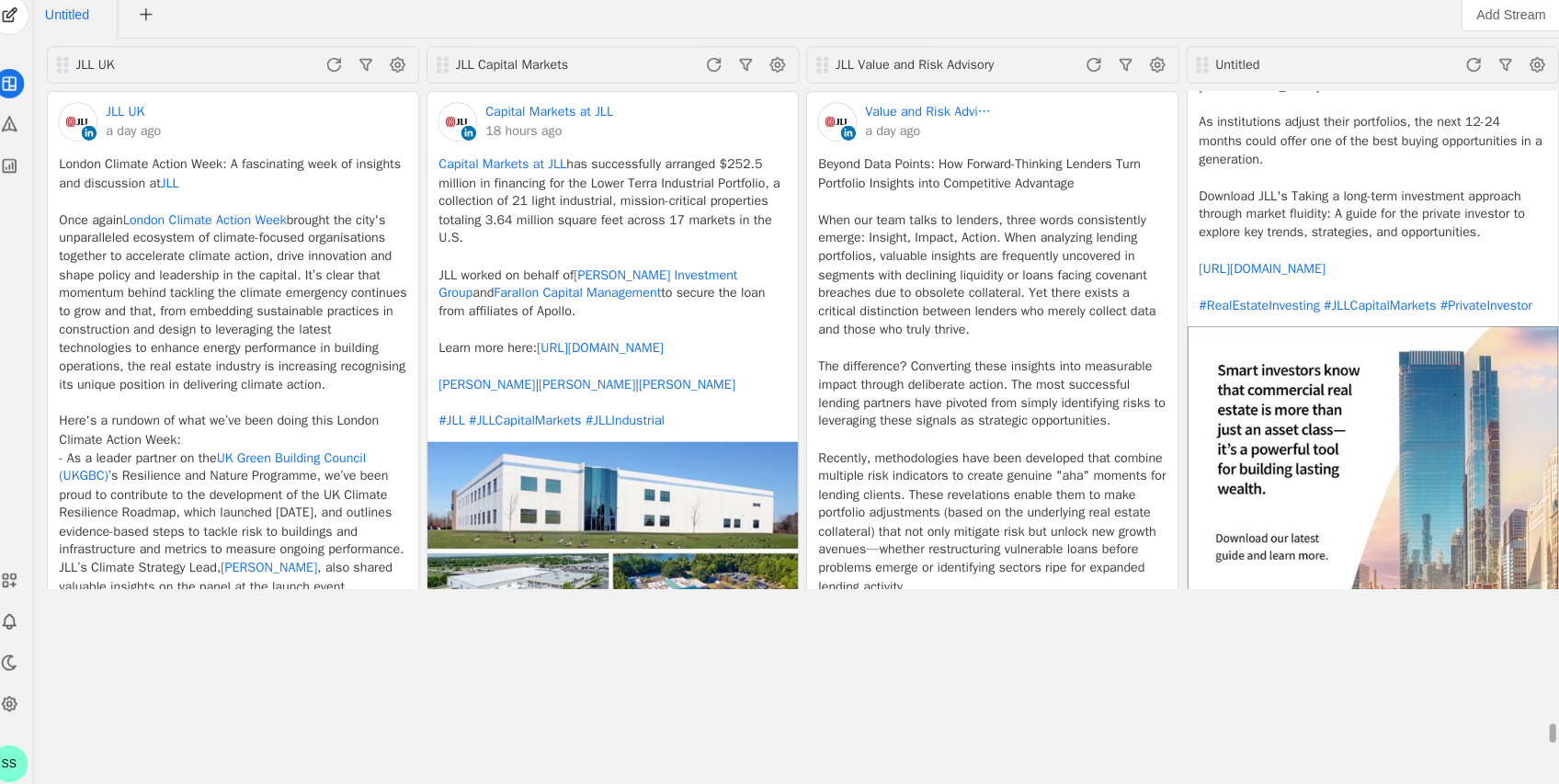 click on "Send to Employees" 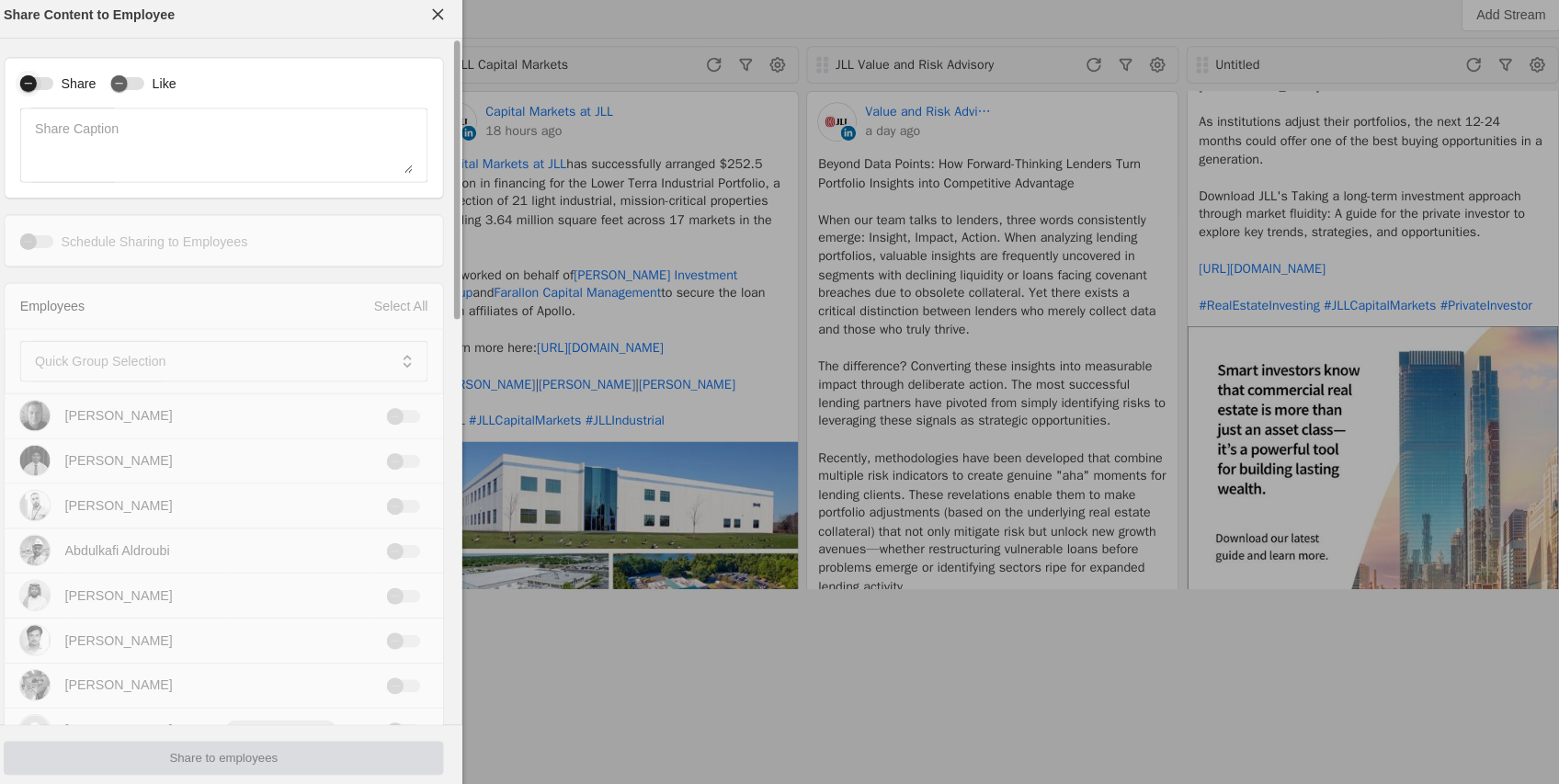 click at bounding box center (51, 92) 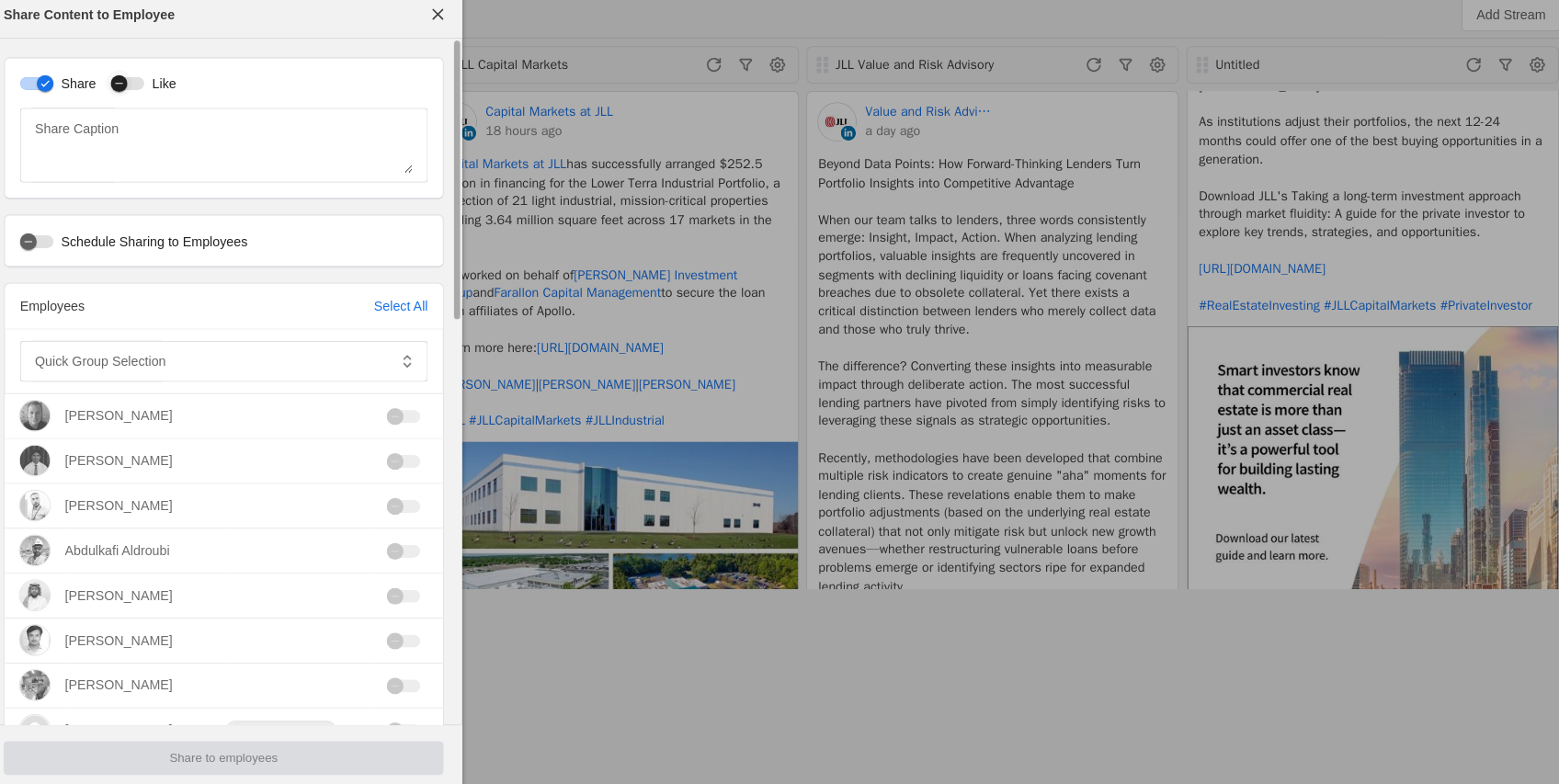 click at bounding box center [140, 92] 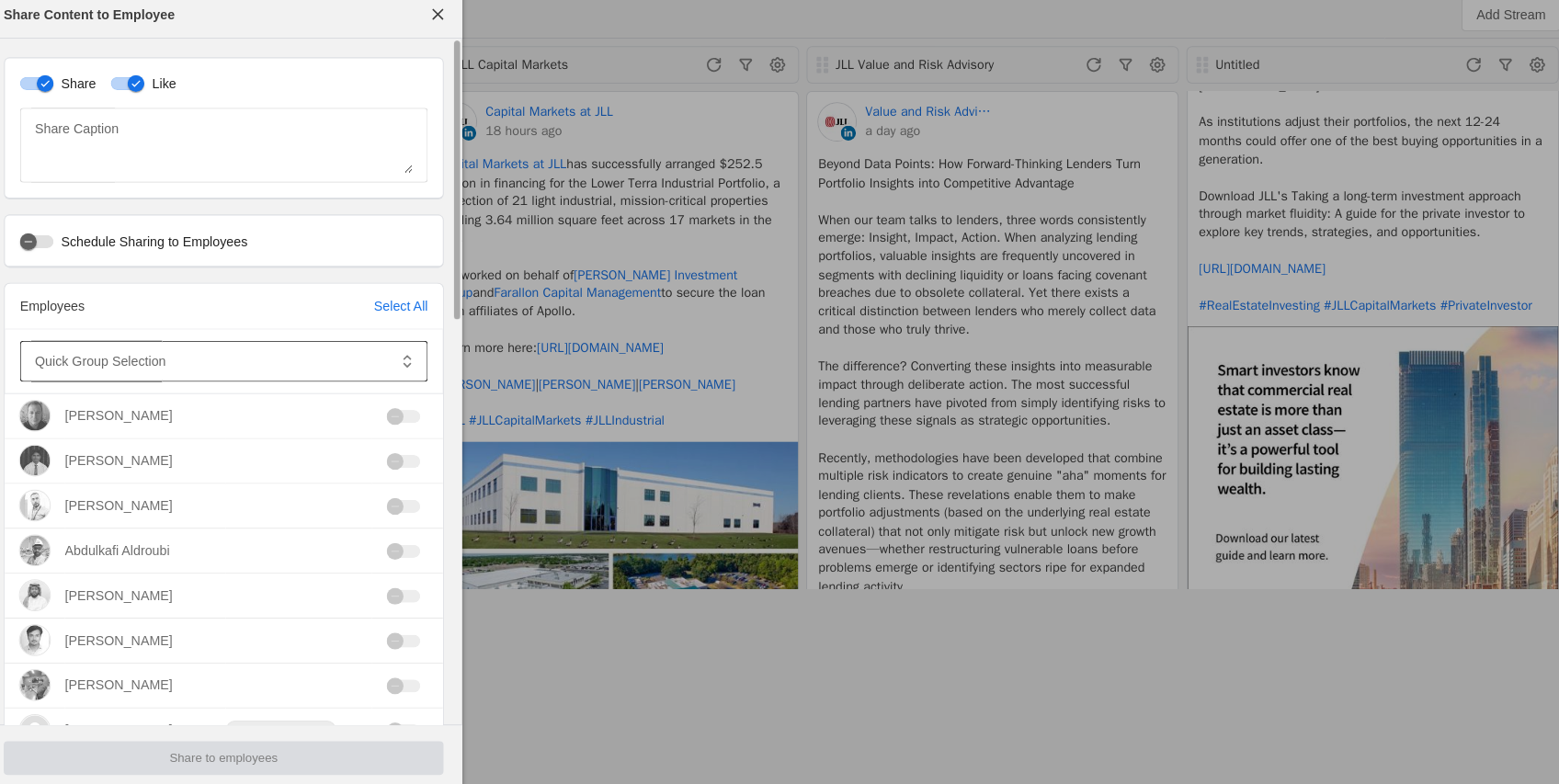 click at bounding box center (222, 365) 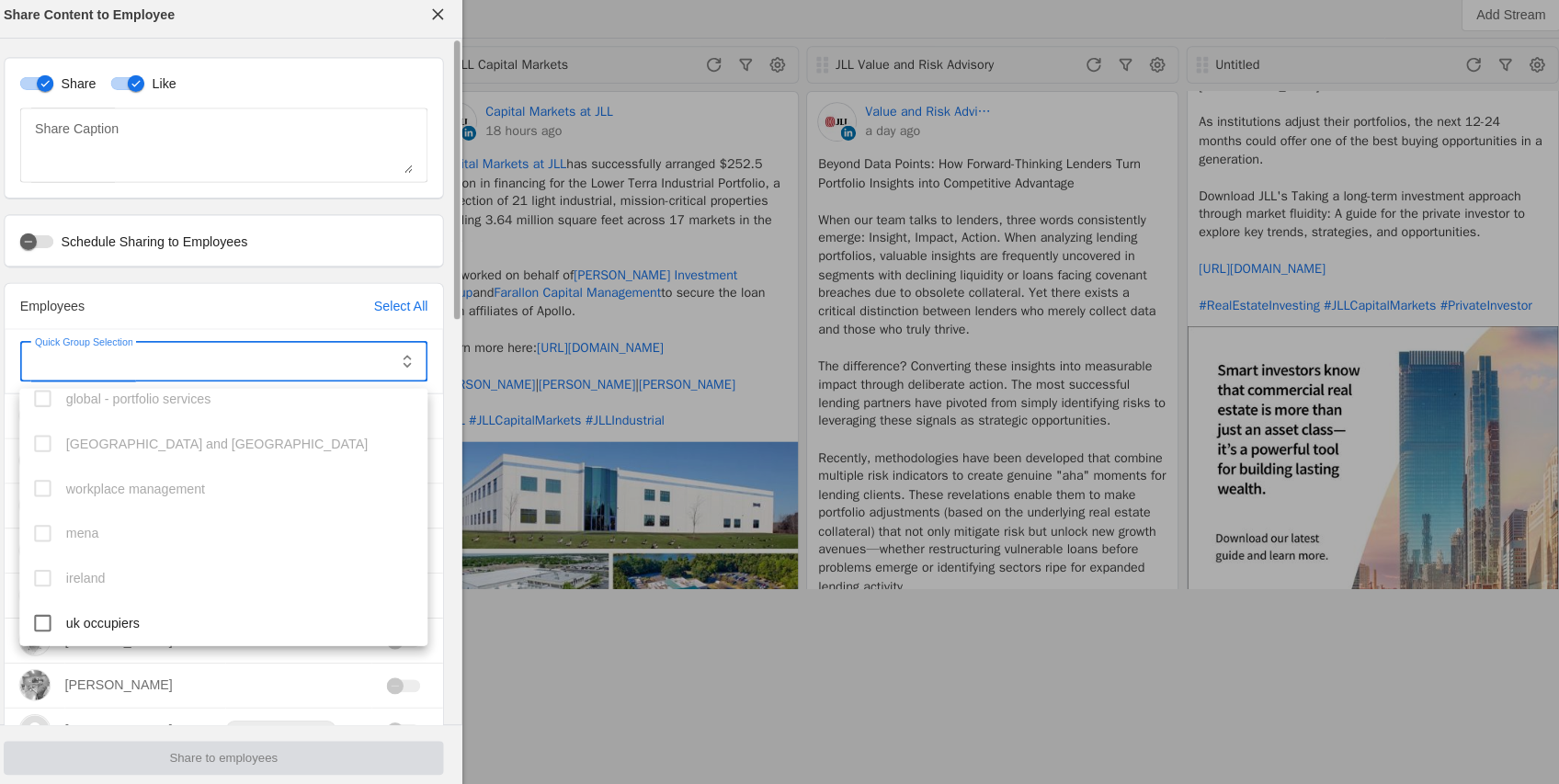 scroll, scrollTop: 15, scrollLeft: 0, axis: vertical 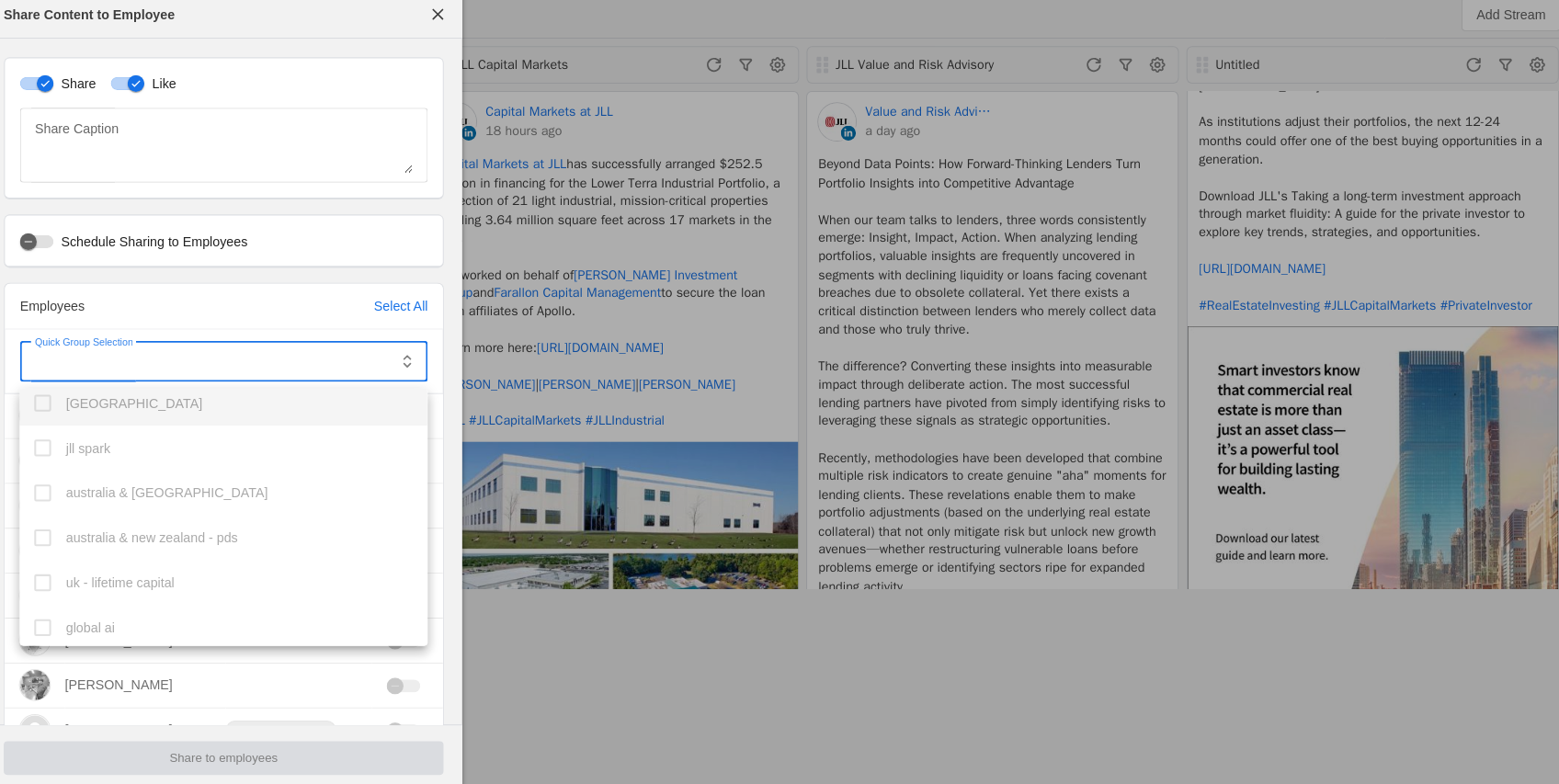 click at bounding box center (780, 392) 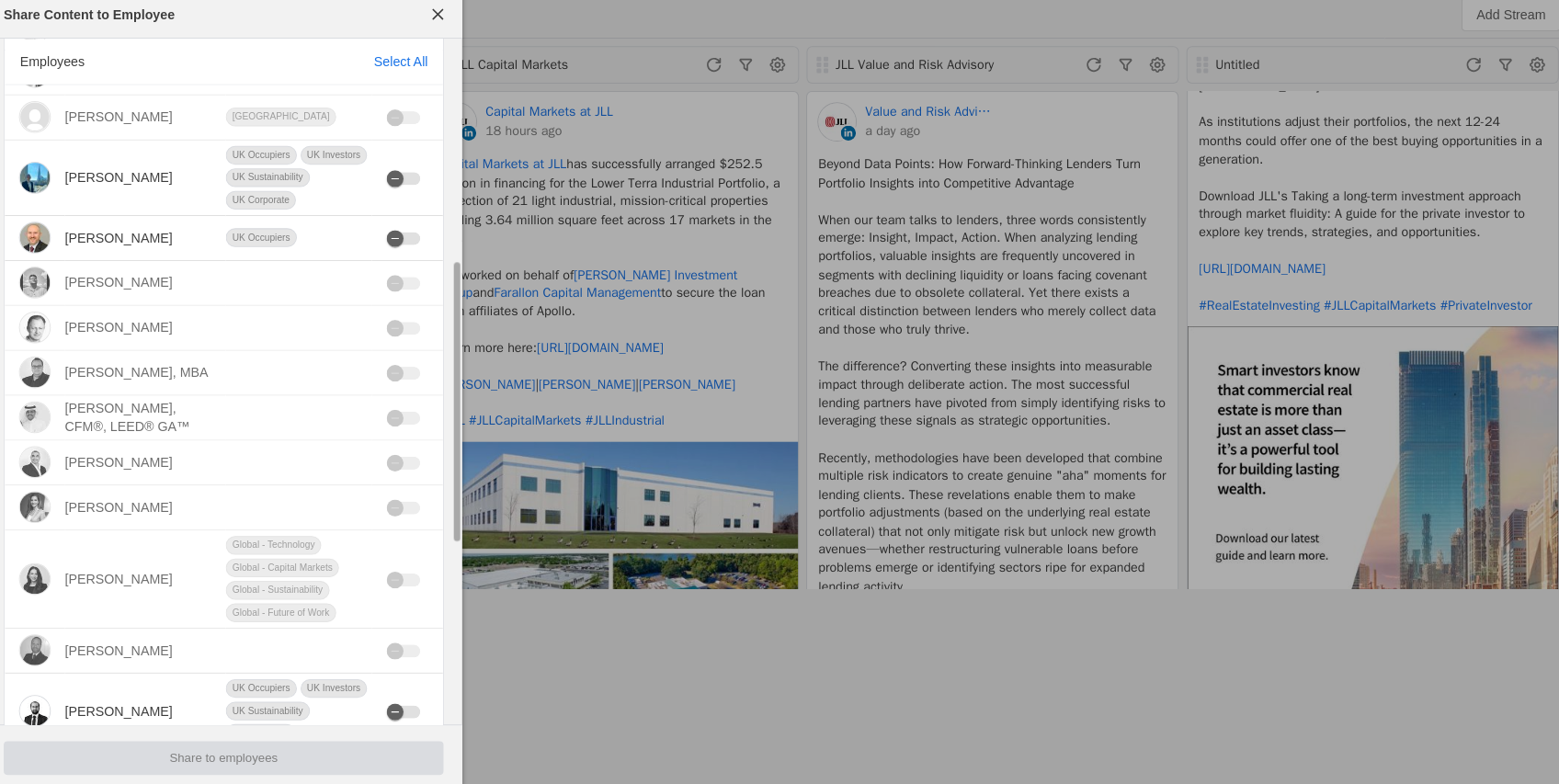 scroll, scrollTop: 119, scrollLeft: 0, axis: vertical 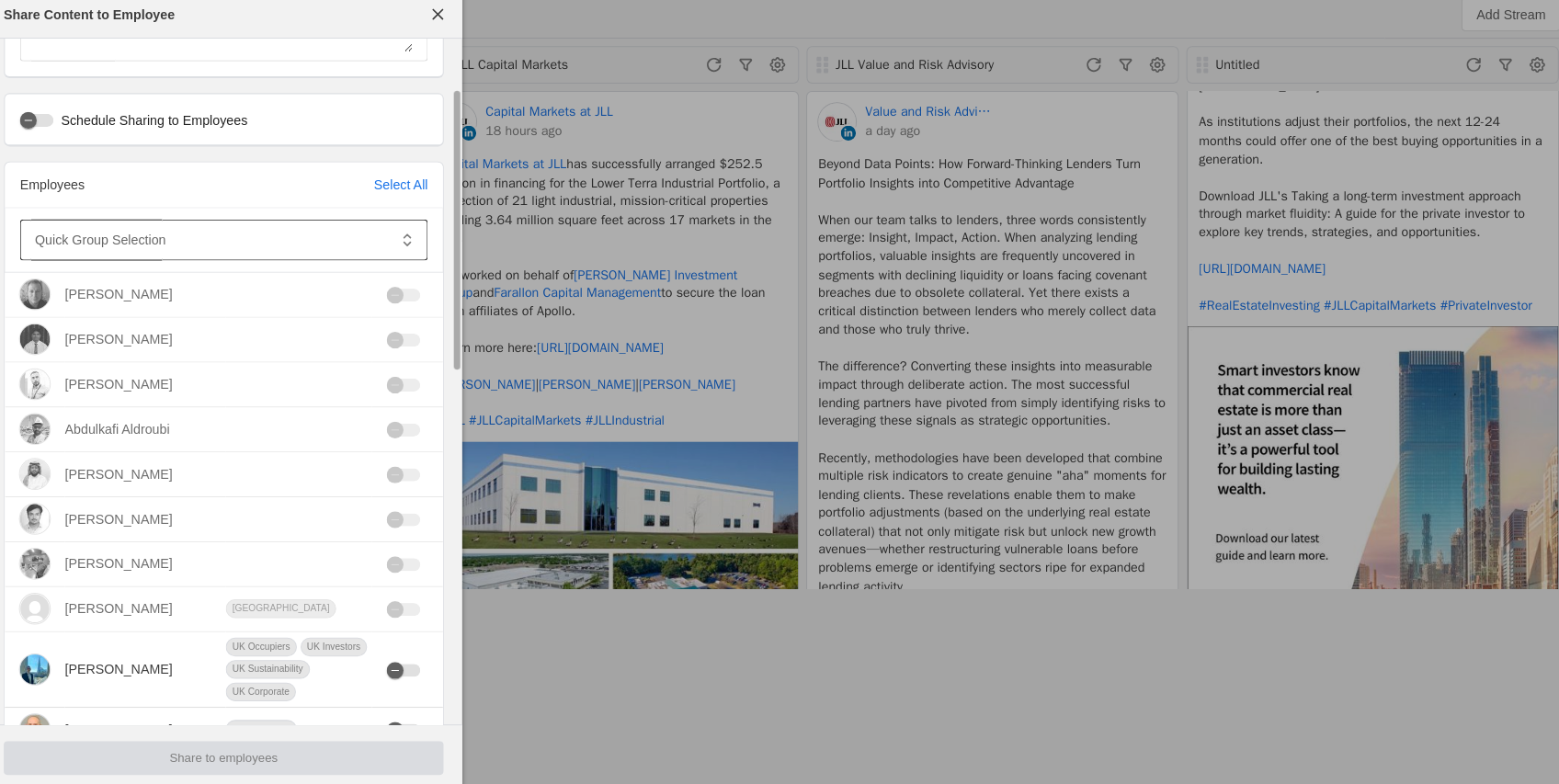 click on "Quick Group Selection" at bounding box center [113, 245] 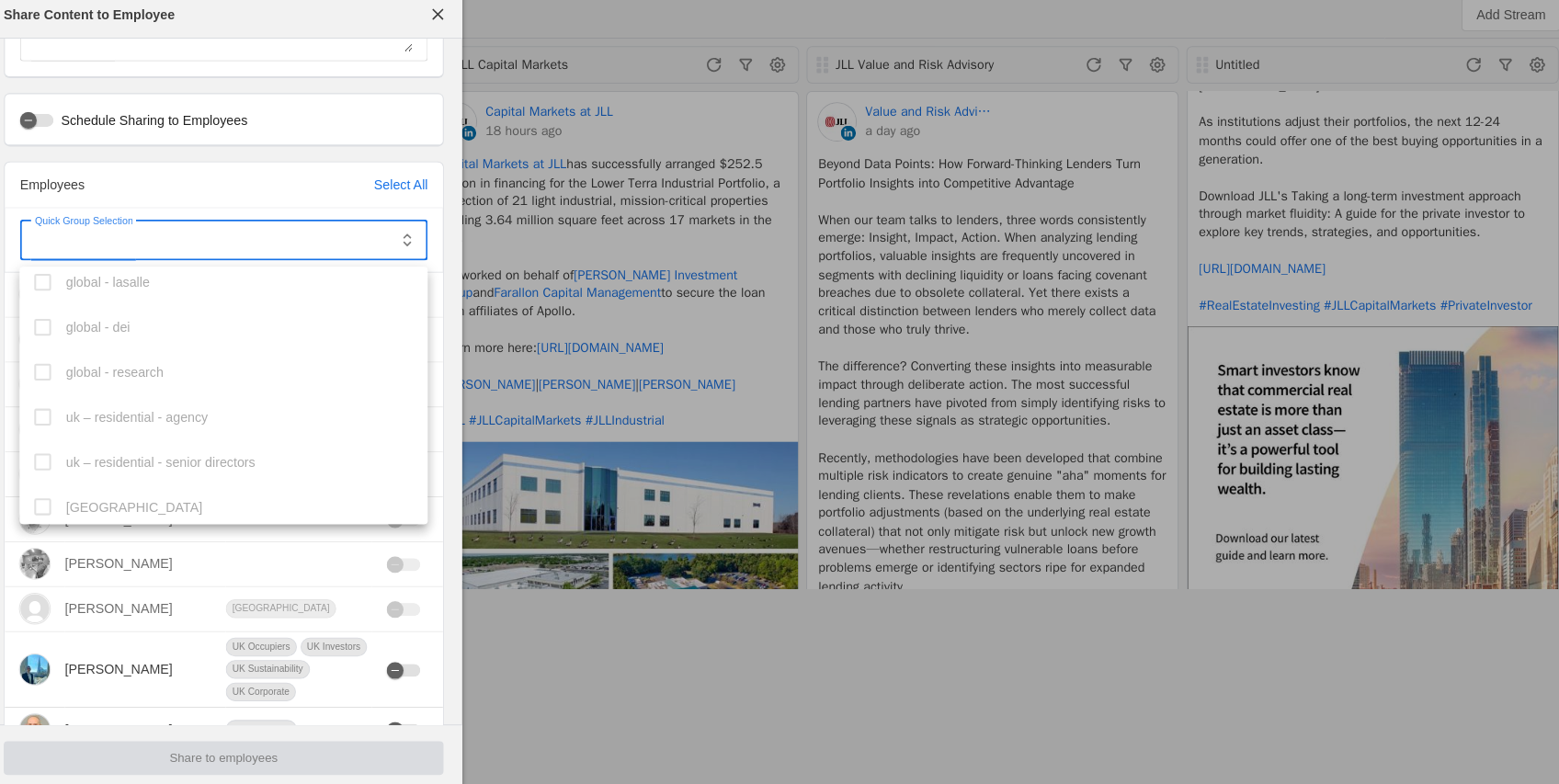 scroll, scrollTop: 645, scrollLeft: 0, axis: vertical 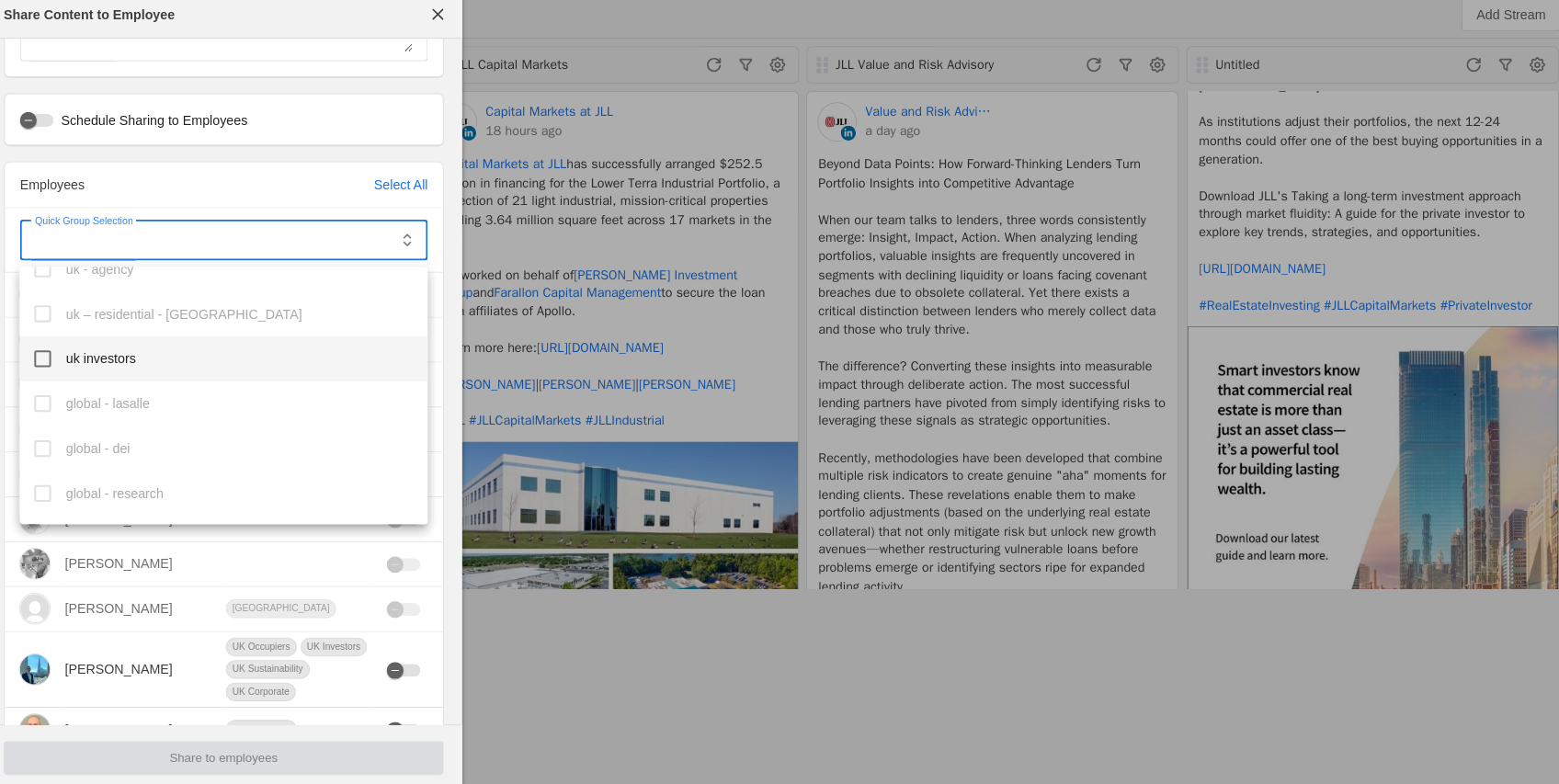click at bounding box center (57, 362) 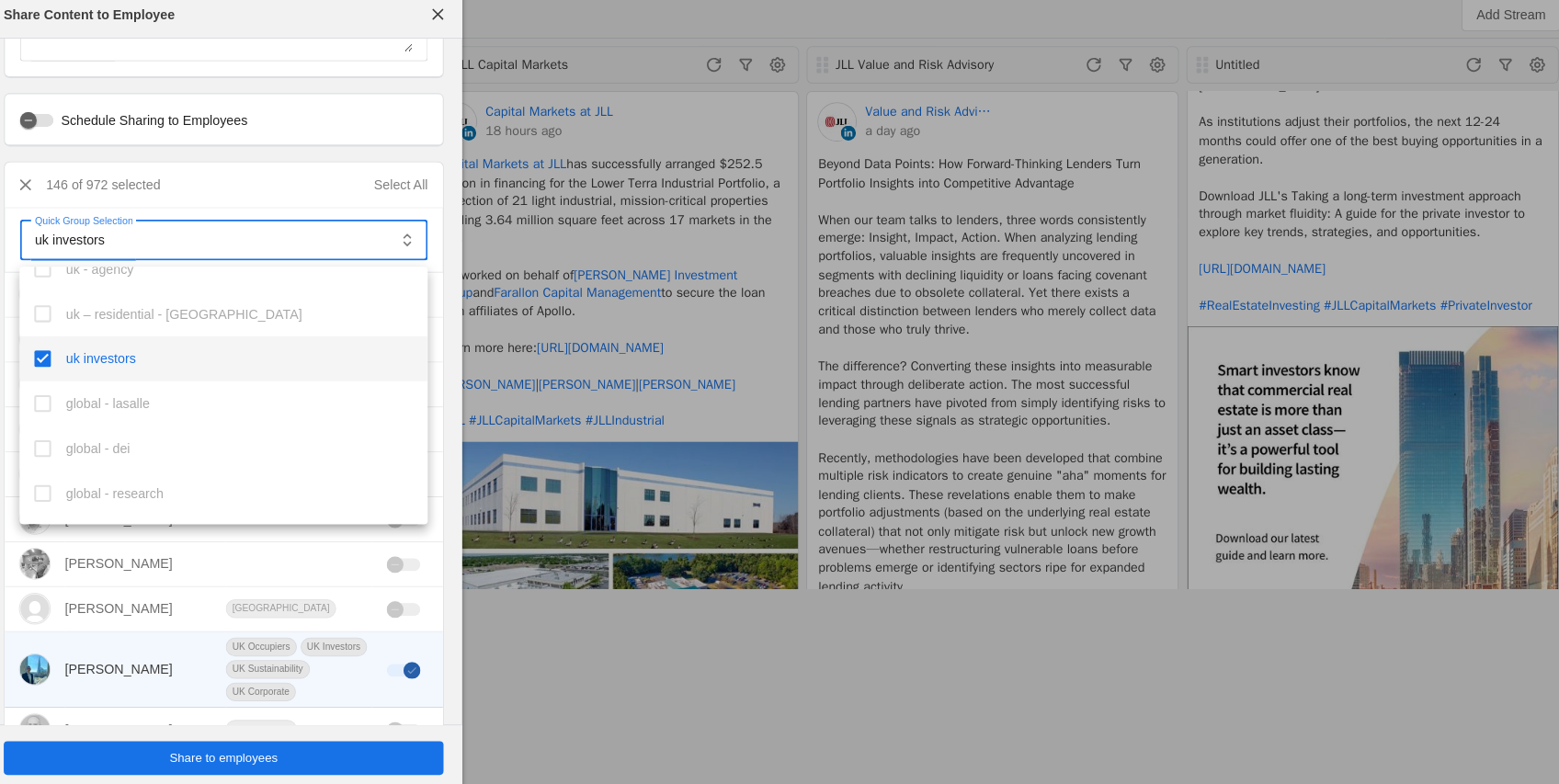 click at bounding box center (780, 392) 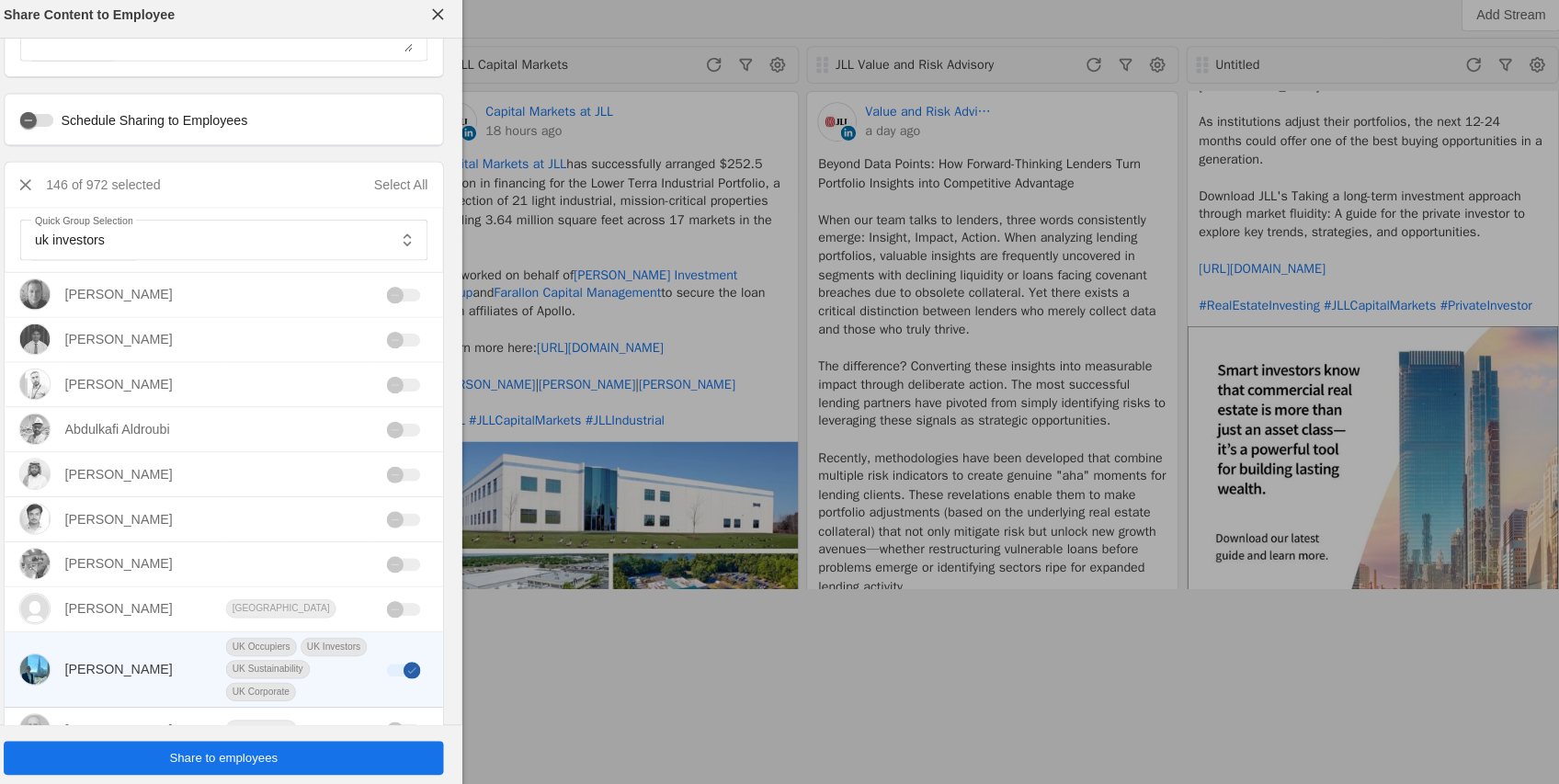 click on "Share to employees" 